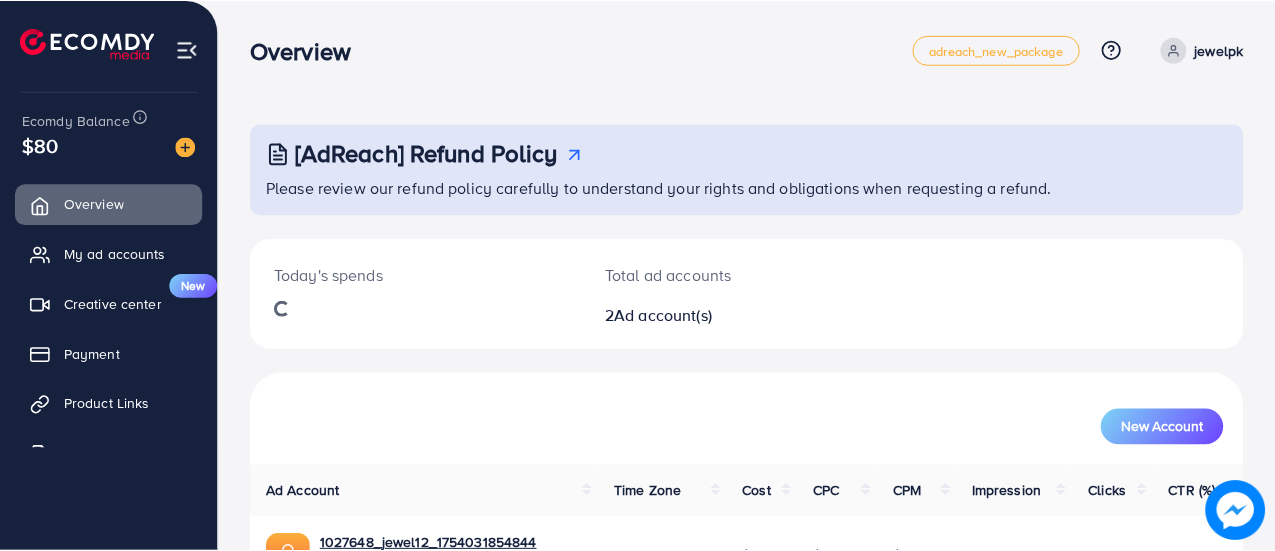 scroll, scrollTop: 0, scrollLeft: 0, axis: both 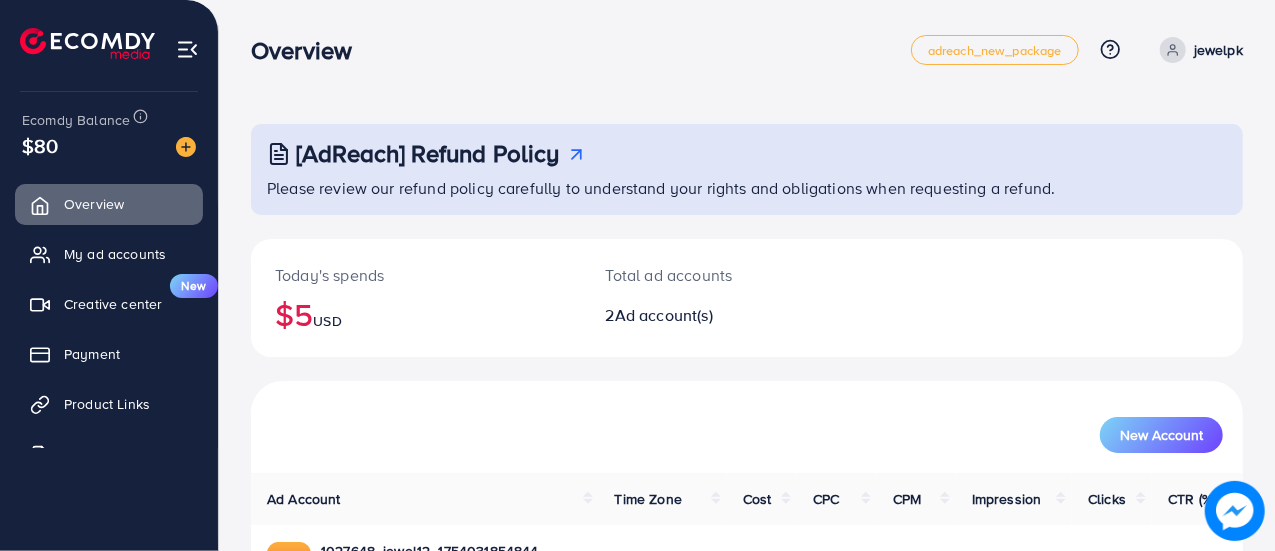 drag, startPoint x: 252, startPoint y: 48, endPoint x: 382, endPoint y: 57, distance: 130.31117 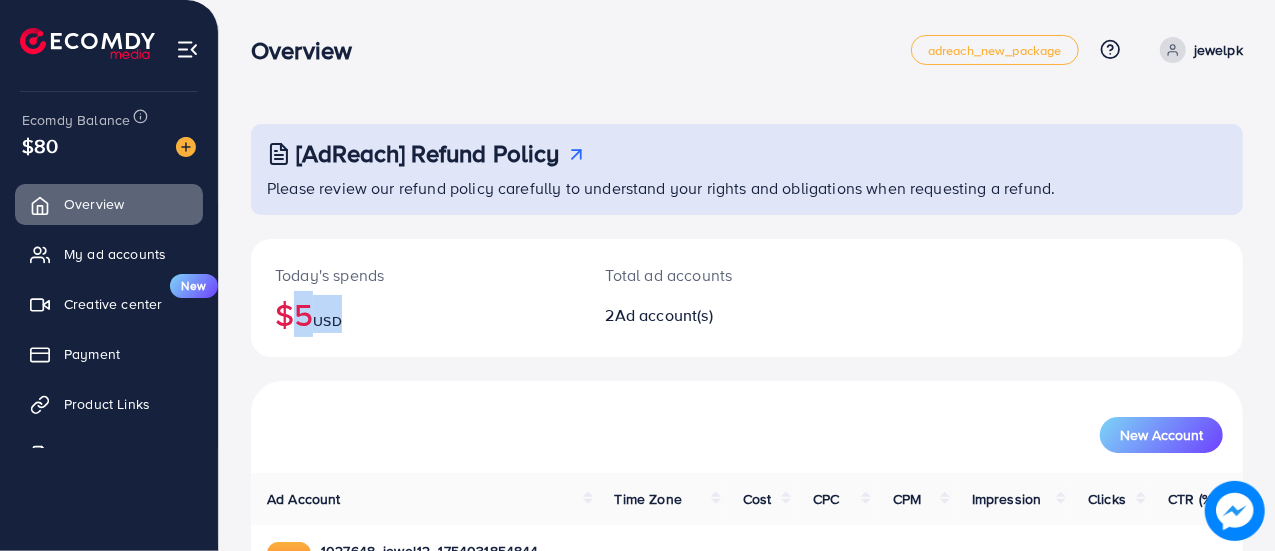 drag, startPoint x: 278, startPoint y: 317, endPoint x: 390, endPoint y: 300, distance: 113.28283 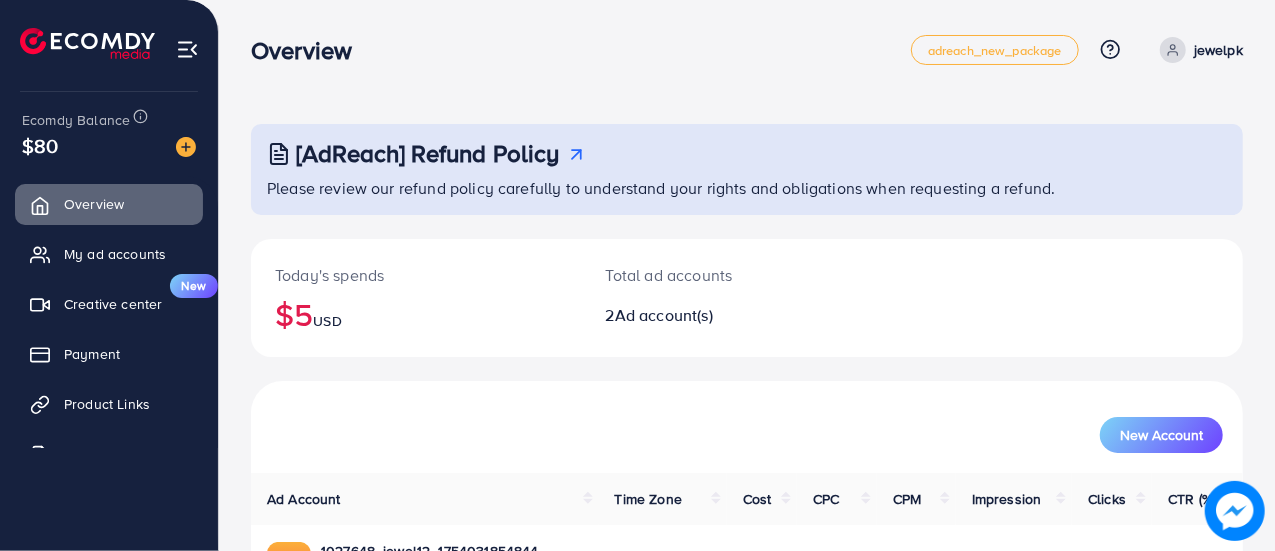 drag, startPoint x: 604, startPoint y: 270, endPoint x: 461, endPoint y: 267, distance: 143.03146 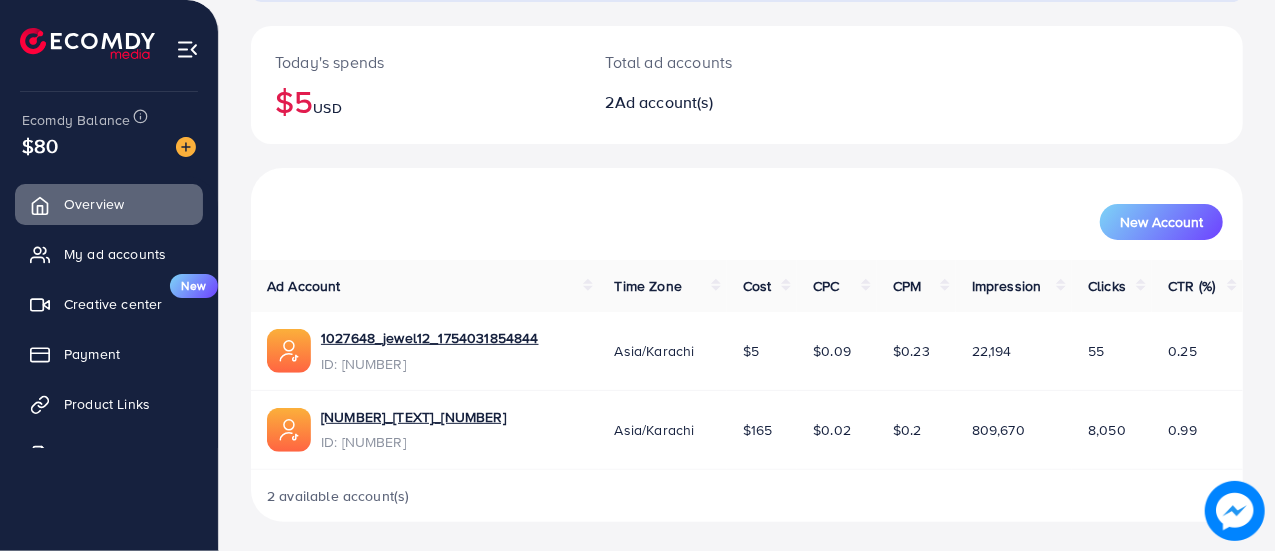 scroll, scrollTop: 214, scrollLeft: 0, axis: vertical 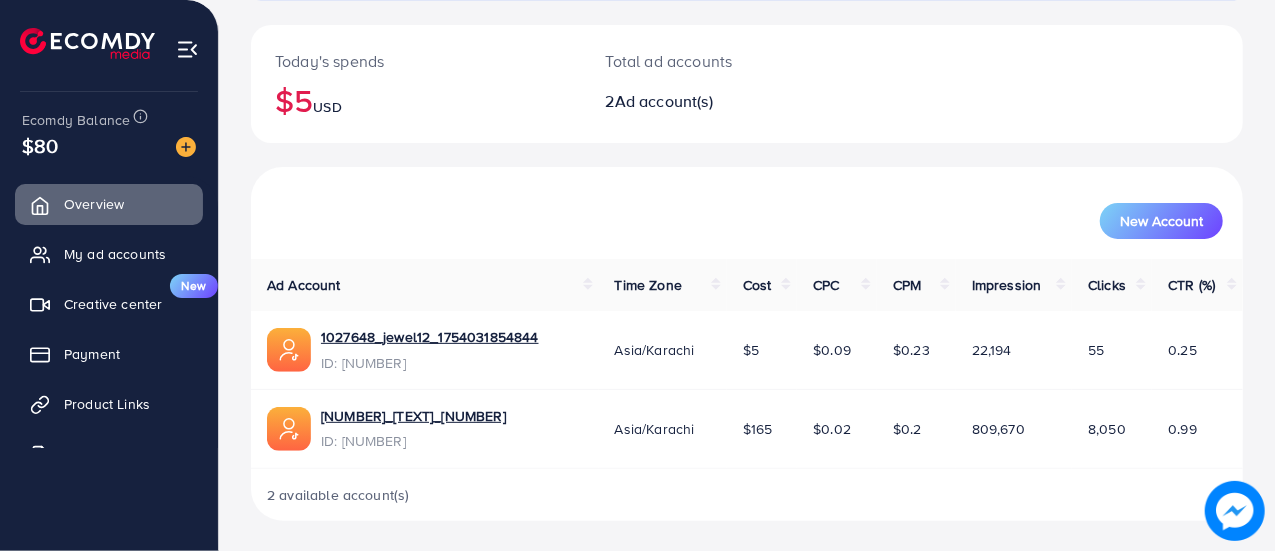 drag, startPoint x: 972, startPoint y: 351, endPoint x: 1037, endPoint y: 349, distance: 65.03076 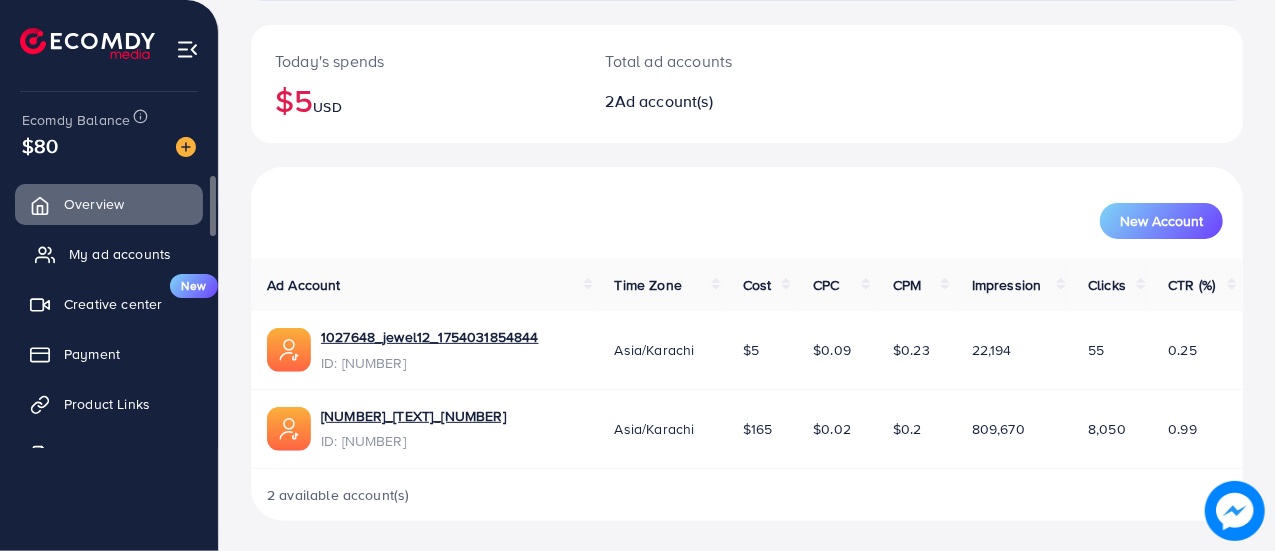 click on "My ad accounts" at bounding box center (120, 254) 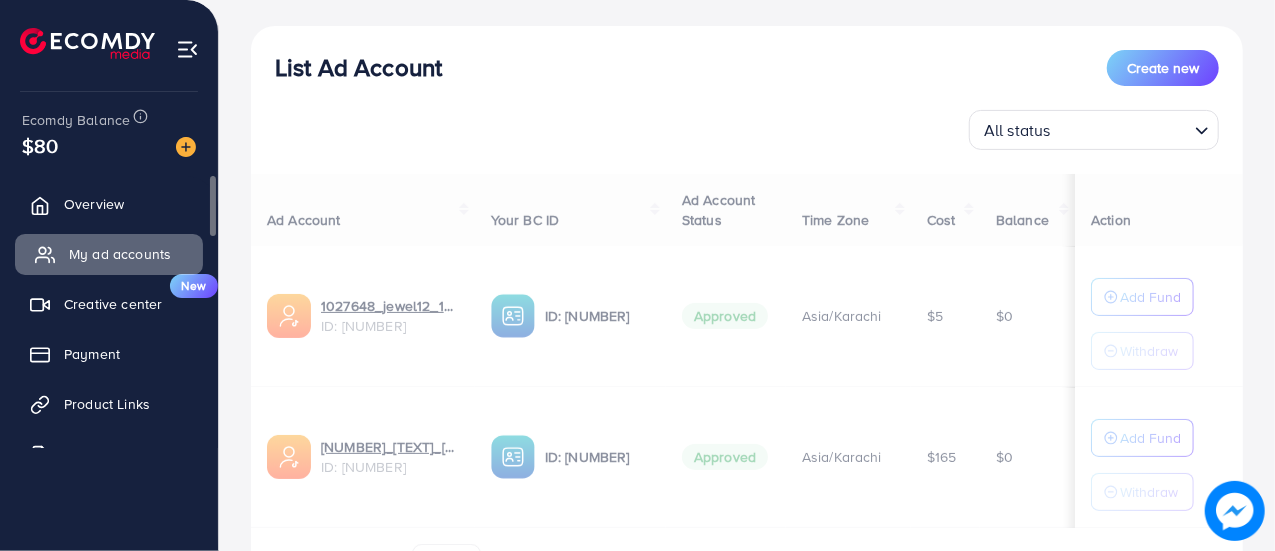 scroll, scrollTop: 0, scrollLeft: 0, axis: both 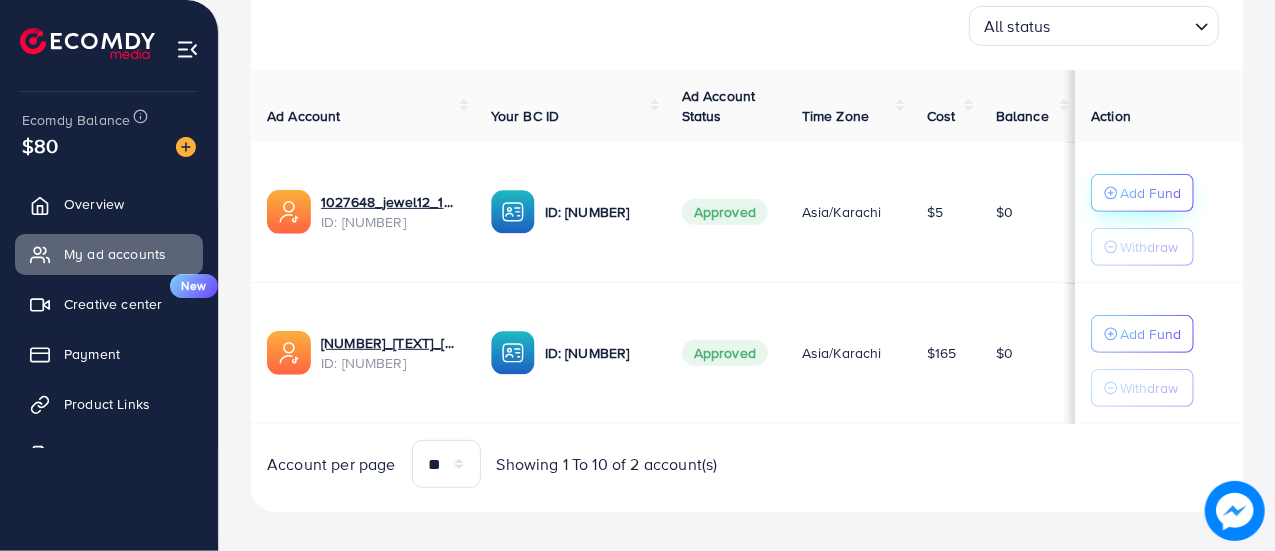click on "Add Fund" at bounding box center (1150, 193) 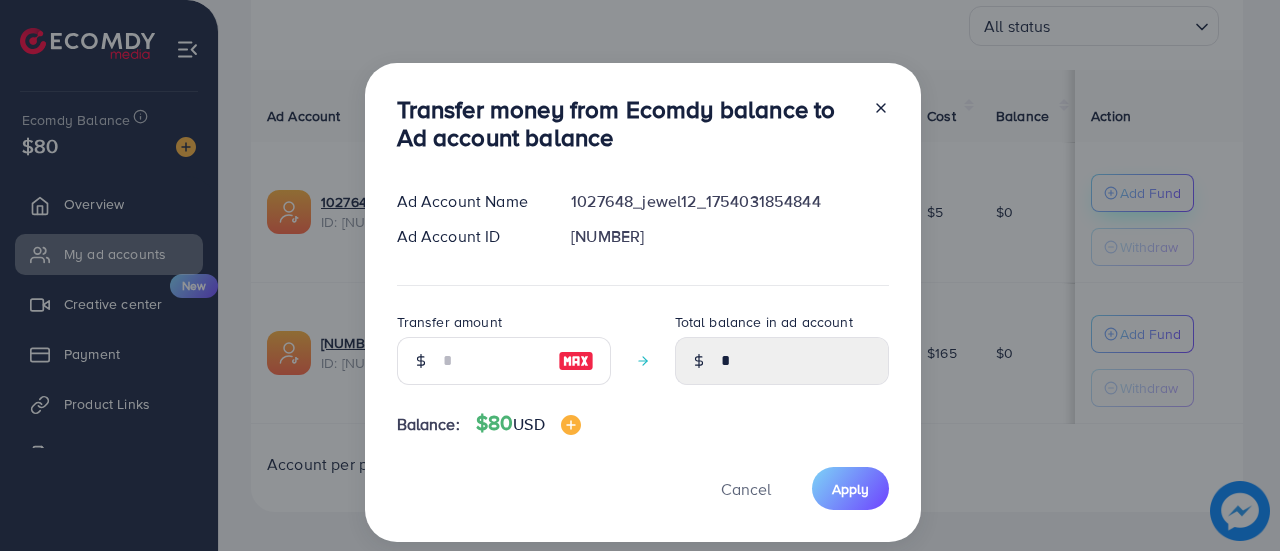 click on "Transfer money from Ecomdy balance to Ad account balance   Ad Account Name   1027648_jewel12_1754031854844   Ad Account ID   7533509398926376976   Transfer amount   Total balance in ad account  * Balance:  $80  USD   Cancel   Apply" at bounding box center (640, 275) 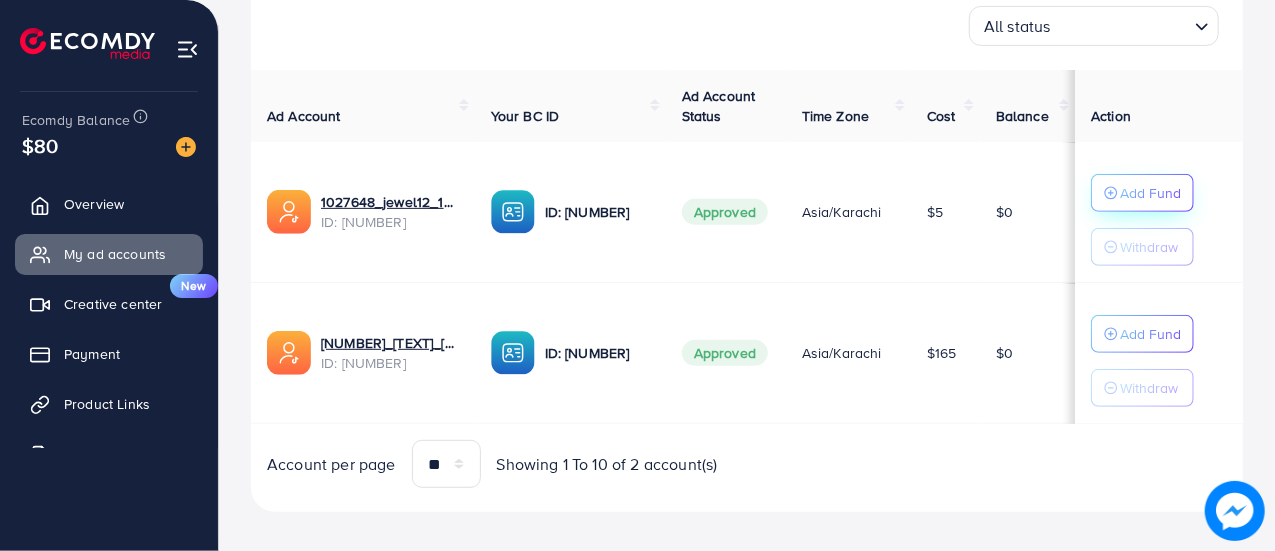 click on "Add Fund" at bounding box center (1150, 193) 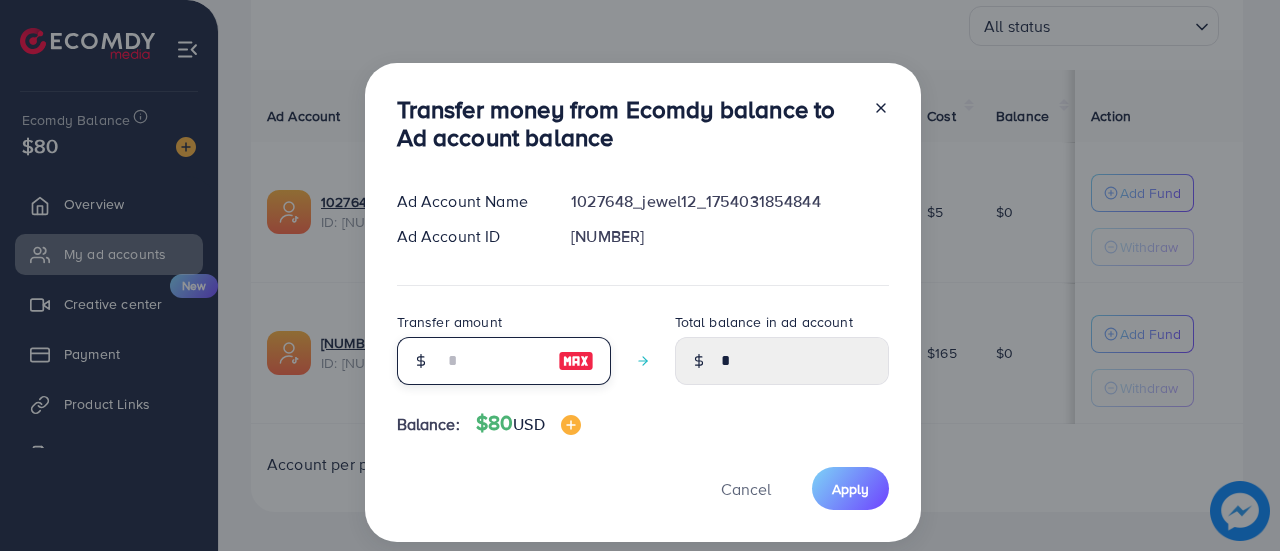 click at bounding box center (493, 361) 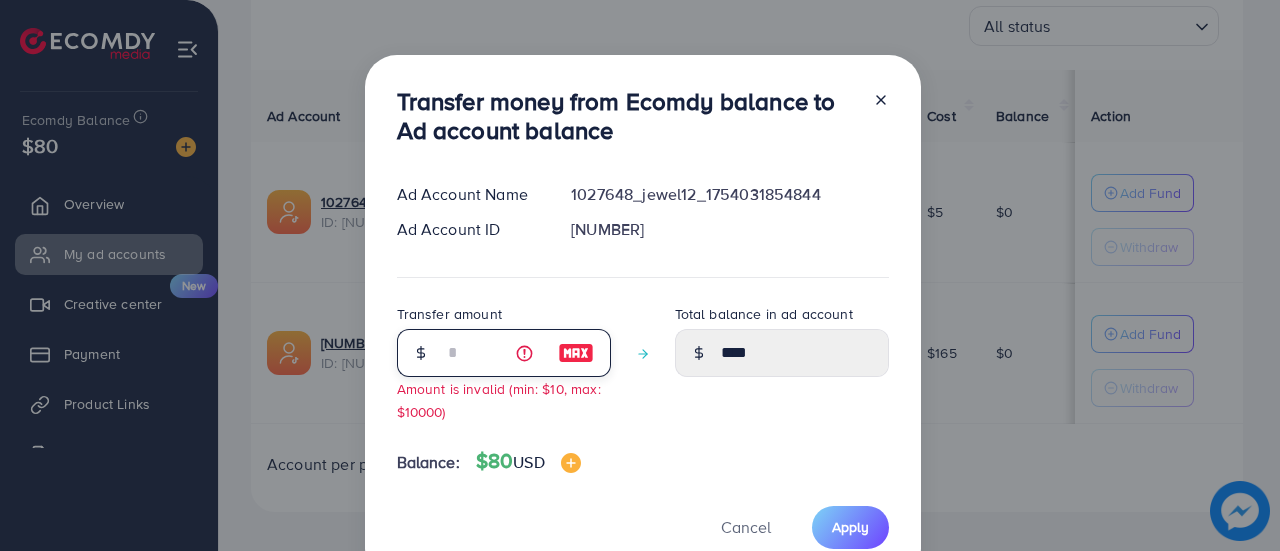type on "**" 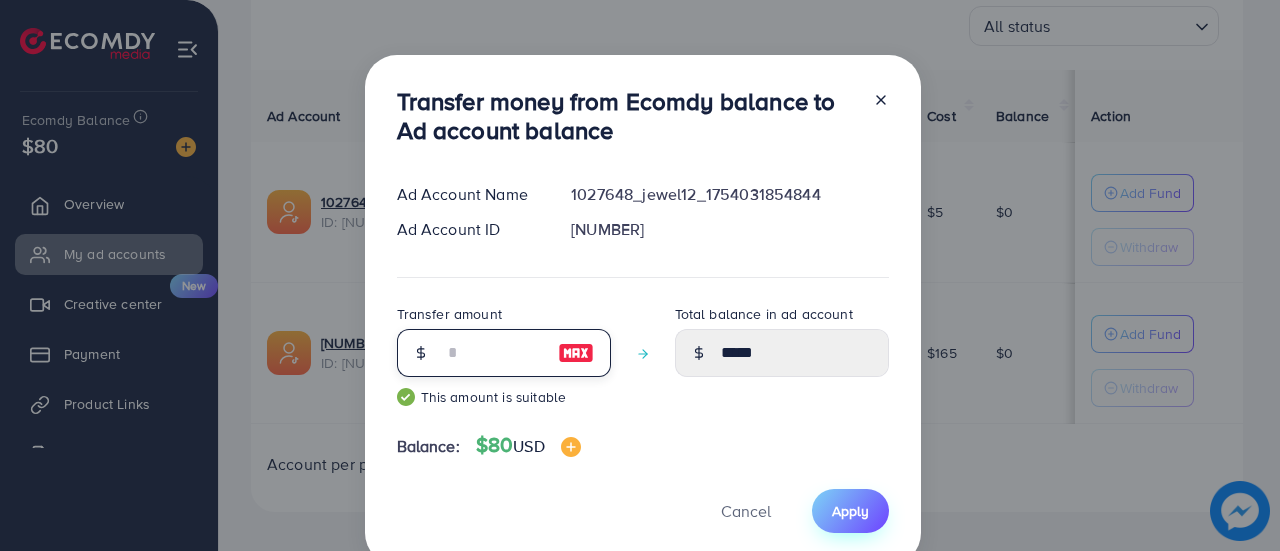 type on "**" 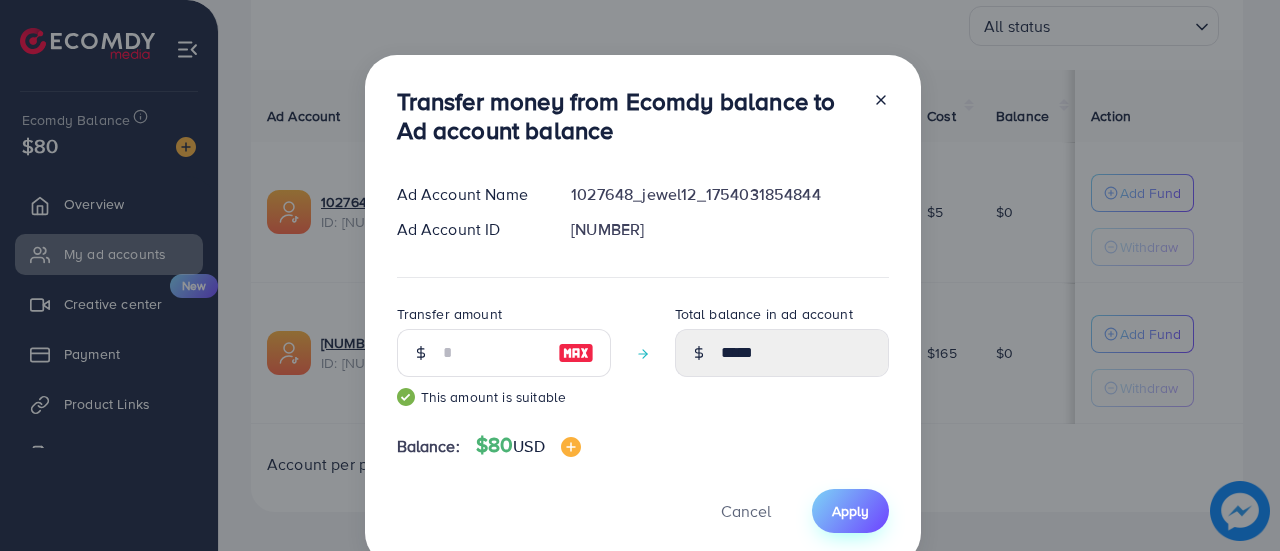 click on "Apply" at bounding box center (850, 511) 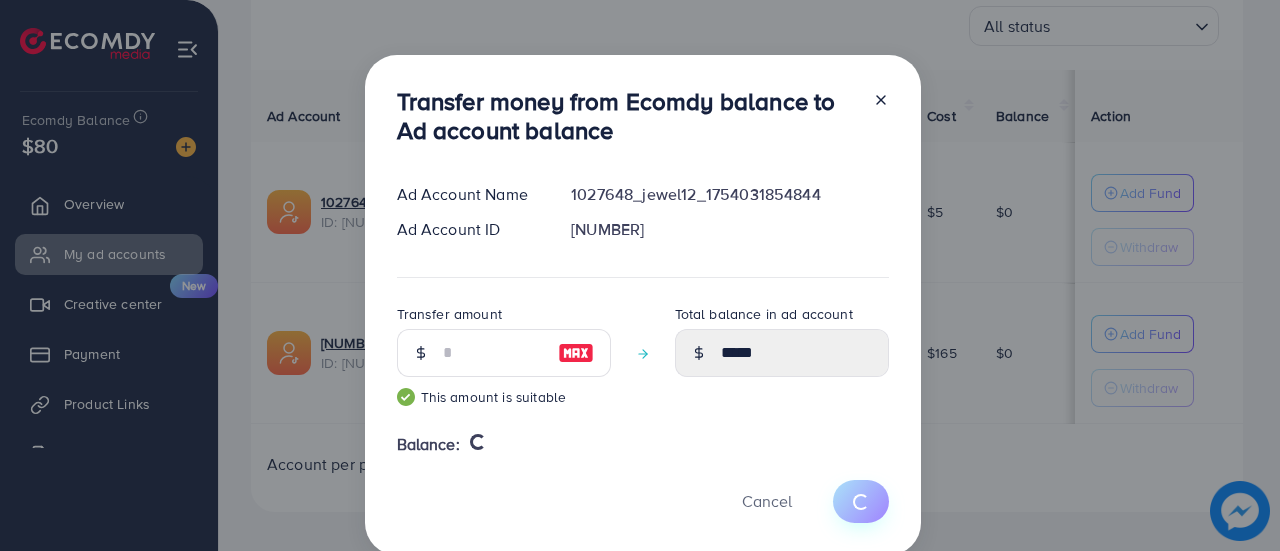 type 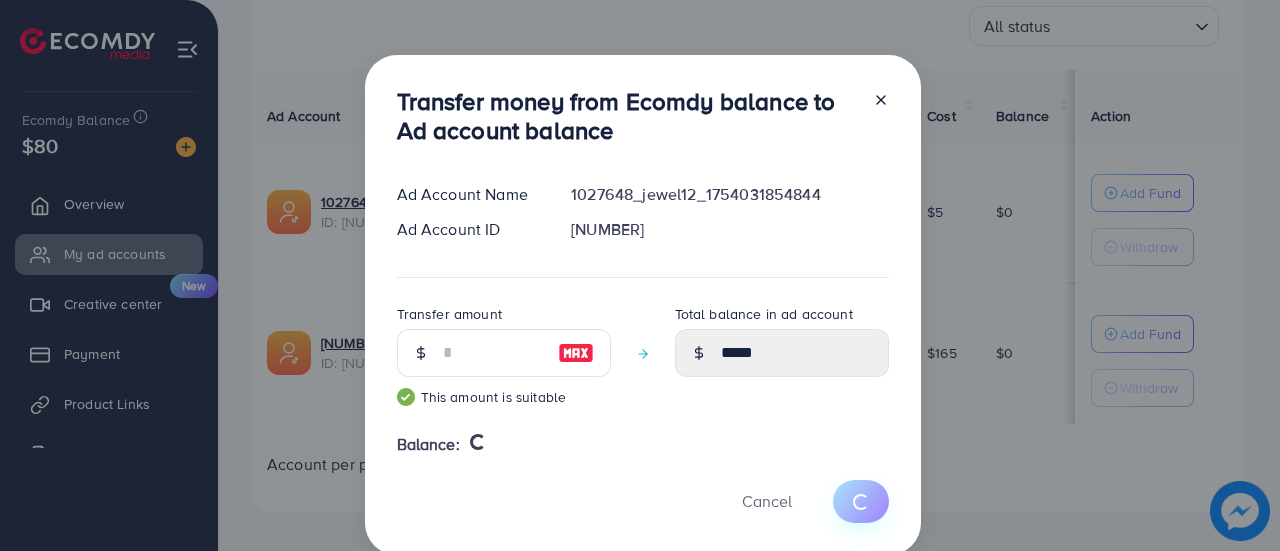 type on "*" 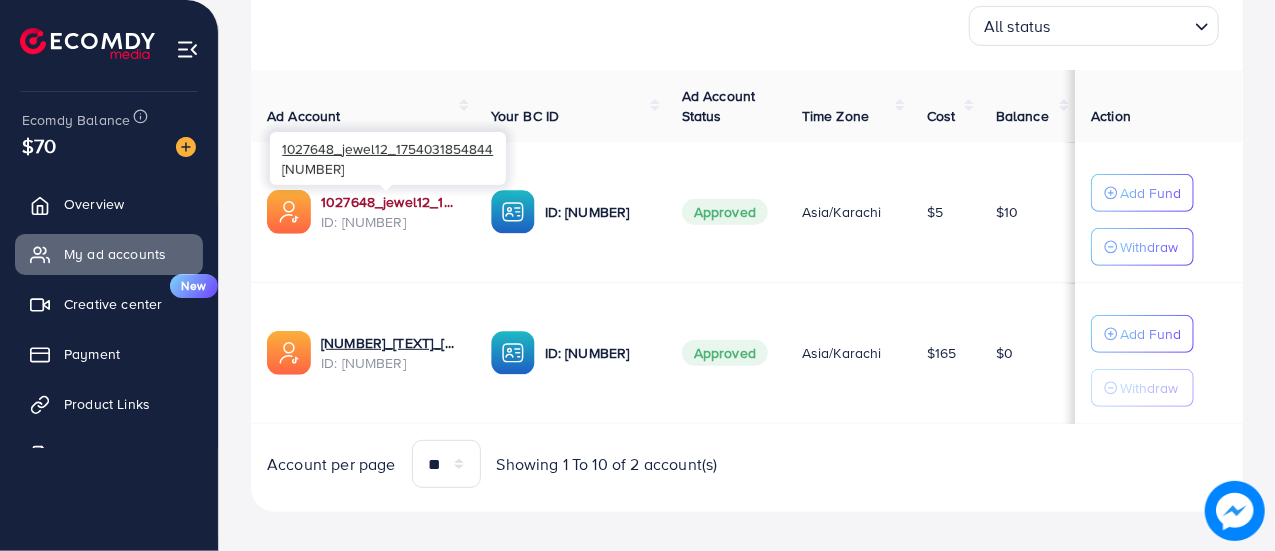 click on "1027648_jewel12_1754031854844" at bounding box center [390, 202] 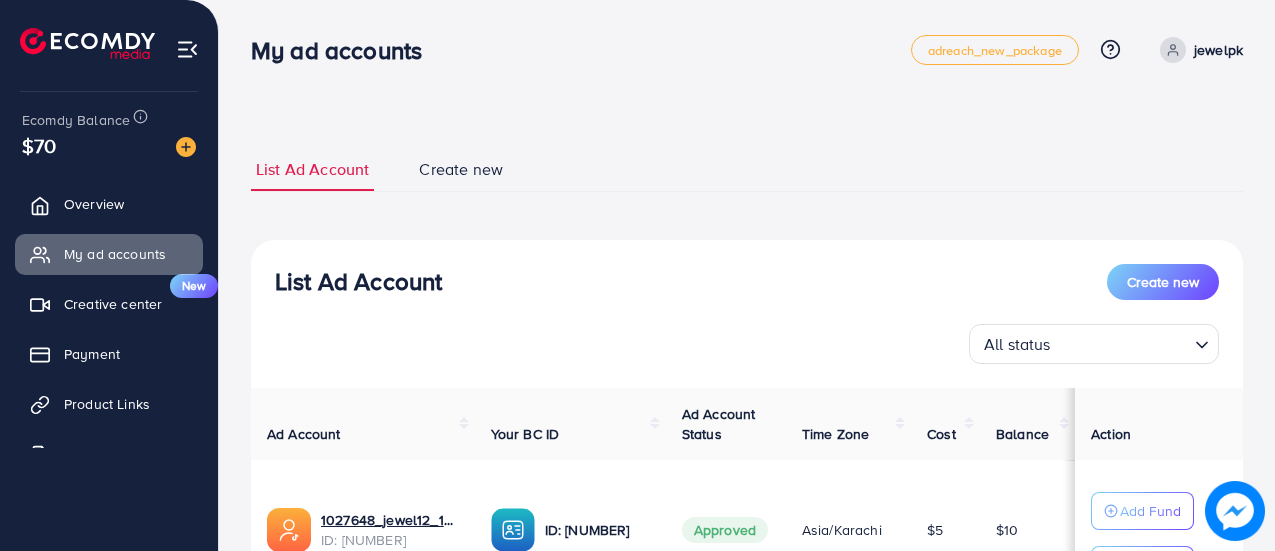 scroll, scrollTop: 0, scrollLeft: 0, axis: both 